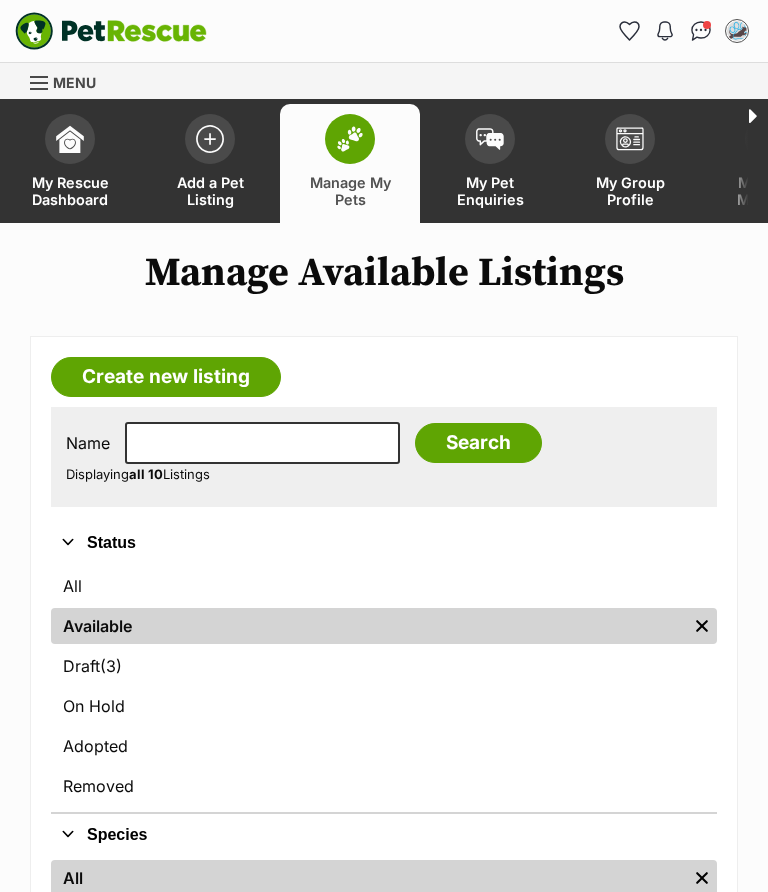 scroll, scrollTop: 0, scrollLeft: 0, axis: both 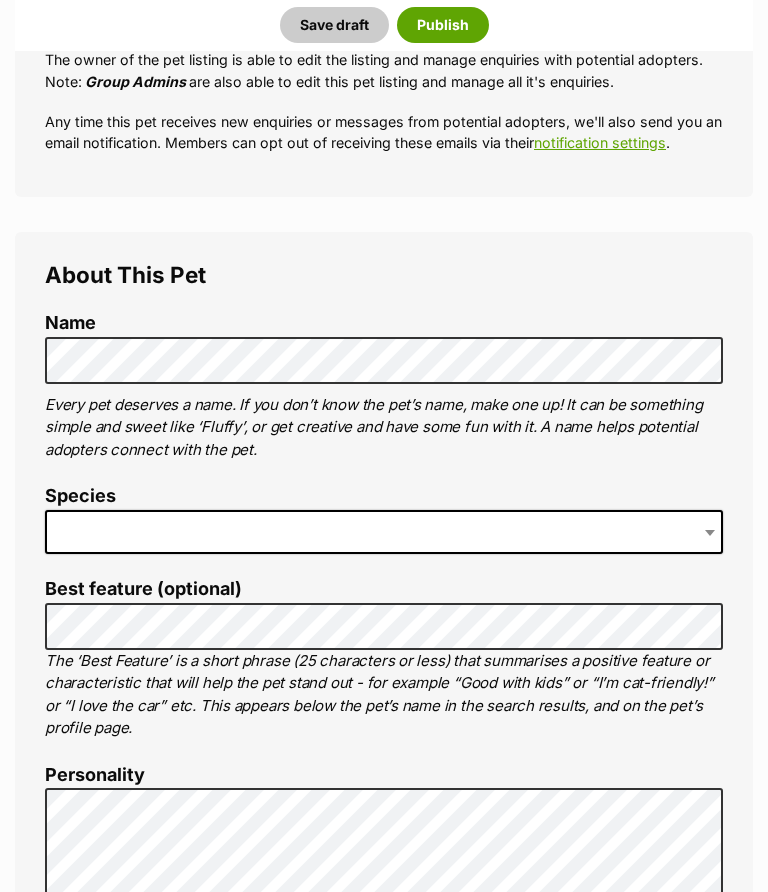 click at bounding box center (384, 532) 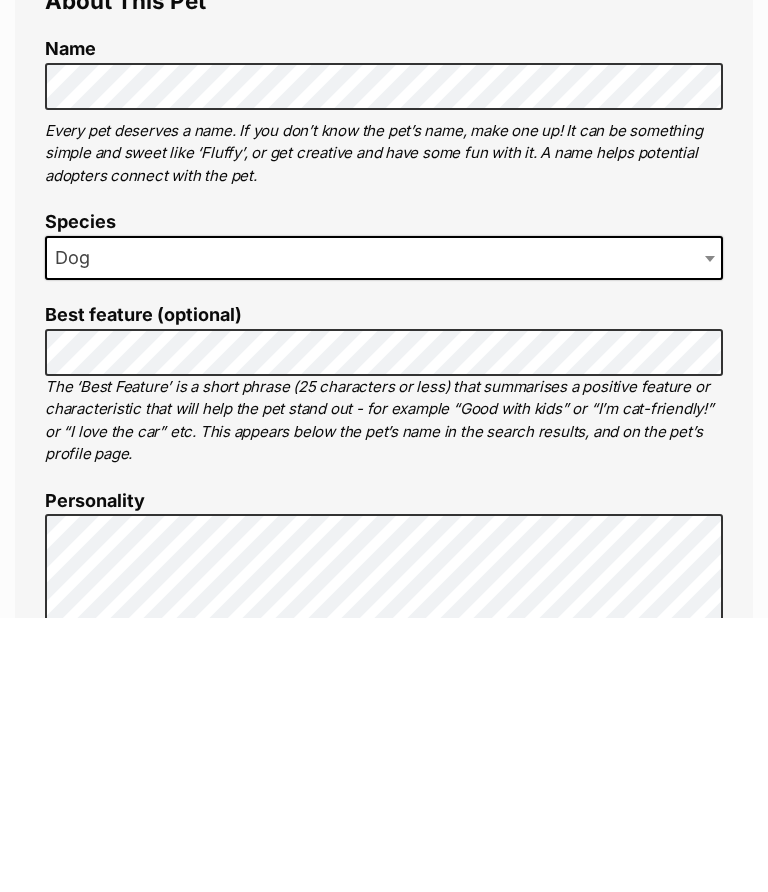 scroll, scrollTop: 794, scrollLeft: 0, axis: vertical 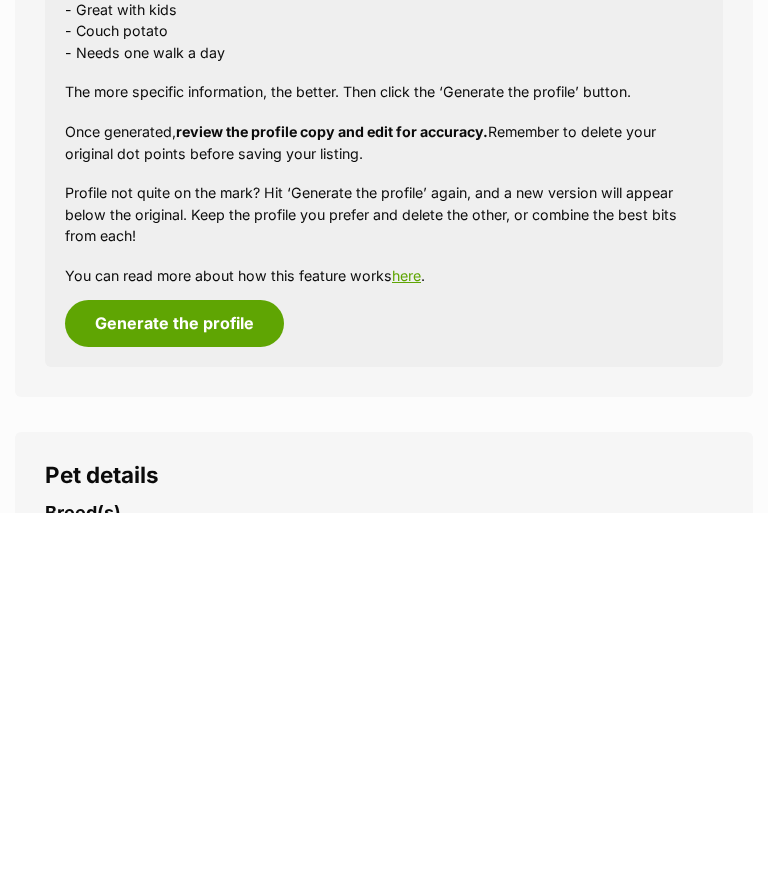 click at bounding box center [309, 922] 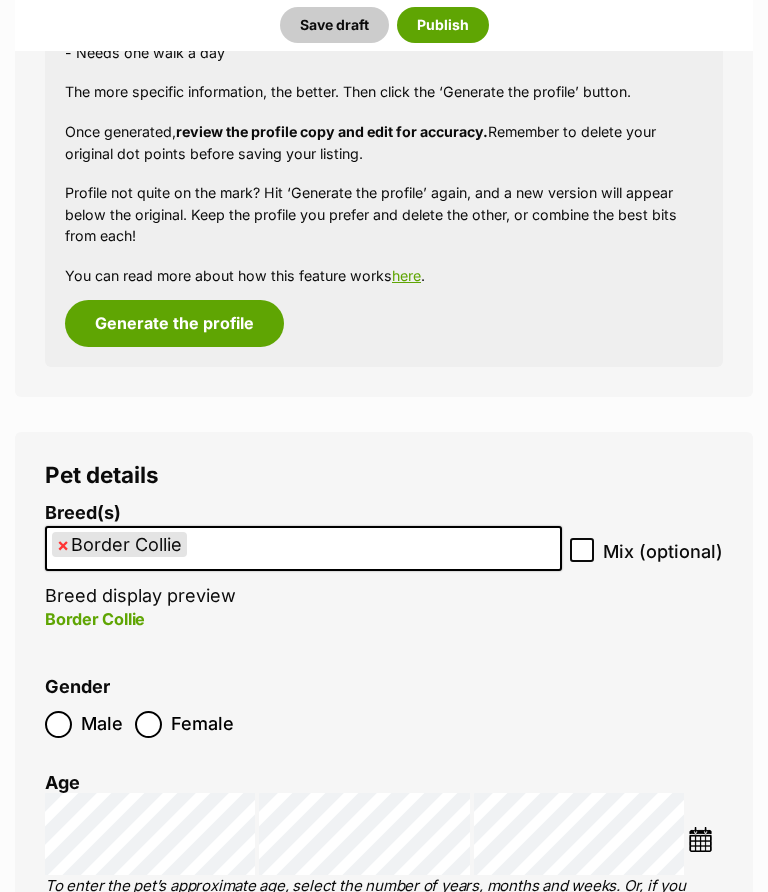click on "Mix (optional)" at bounding box center (582, 550) 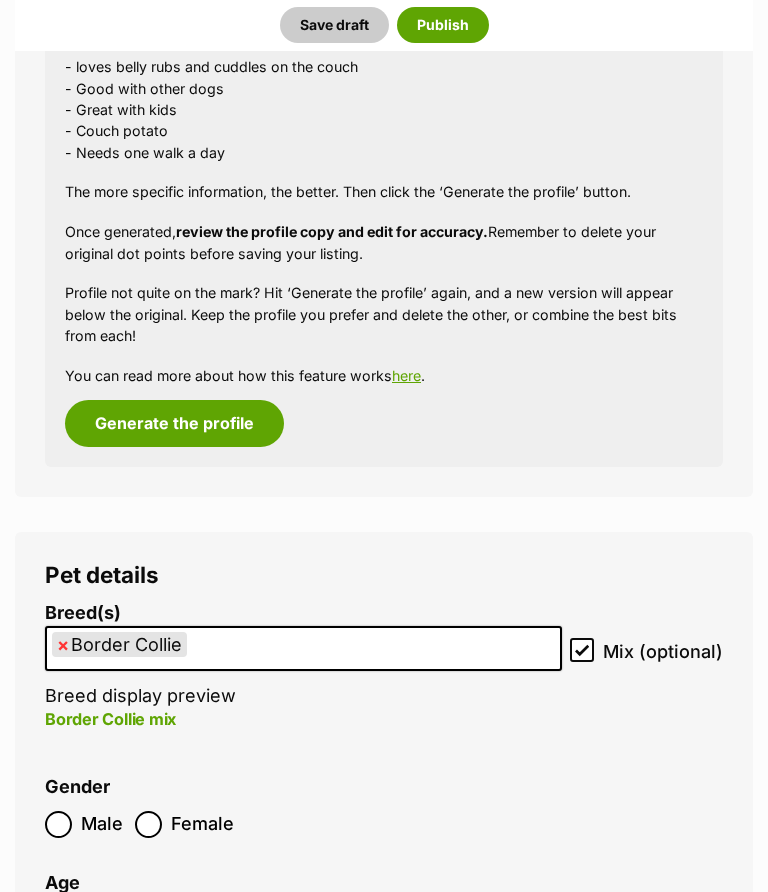scroll, scrollTop: 1964, scrollLeft: 0, axis: vertical 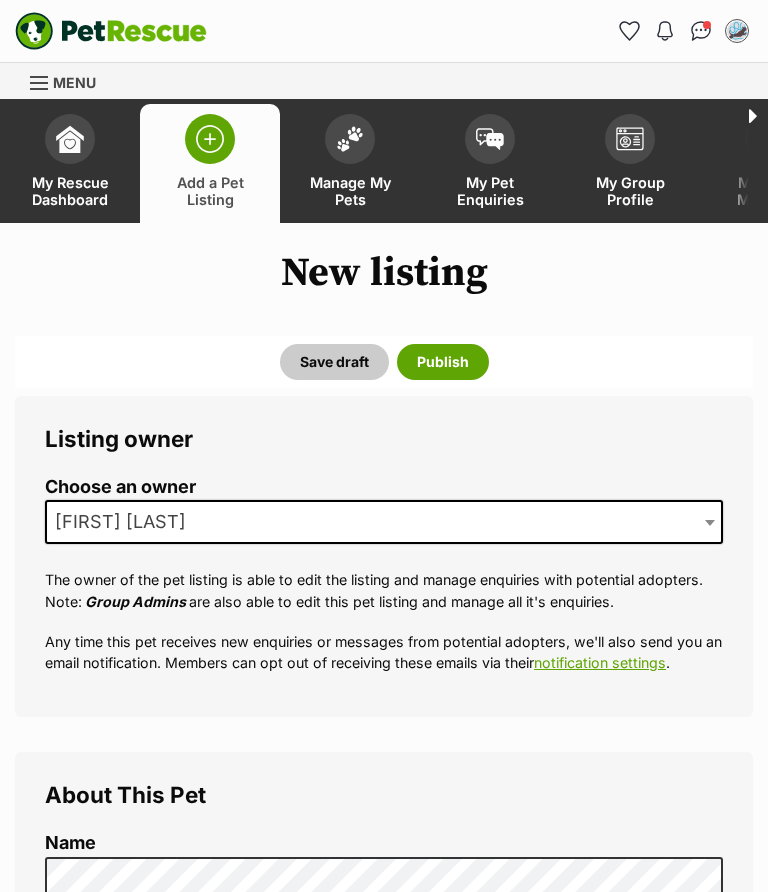 select on "37" 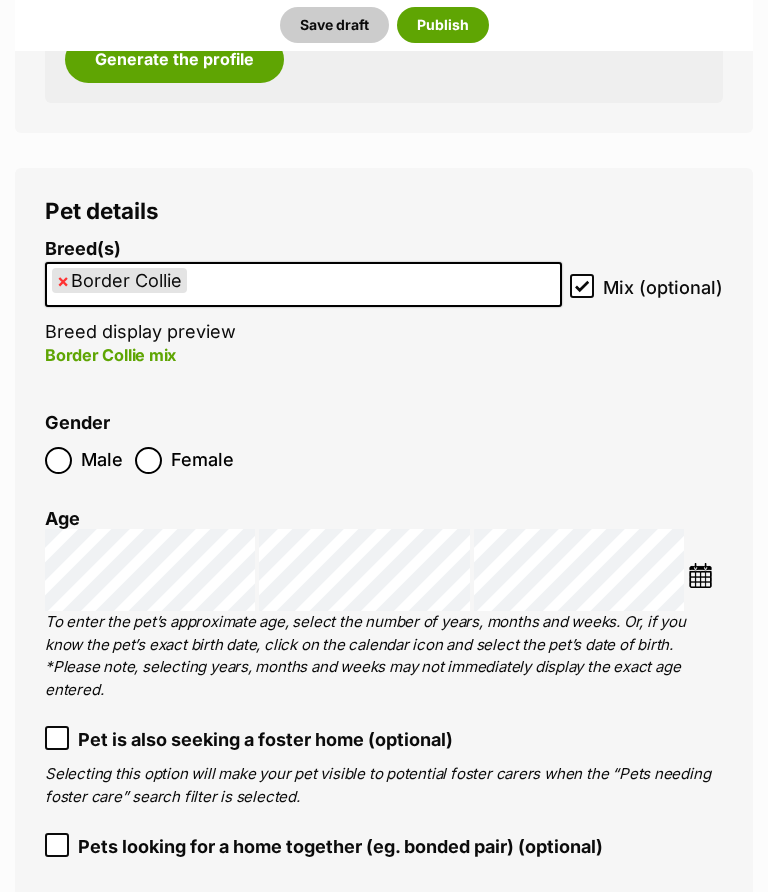scroll, scrollTop: 0, scrollLeft: 0, axis: both 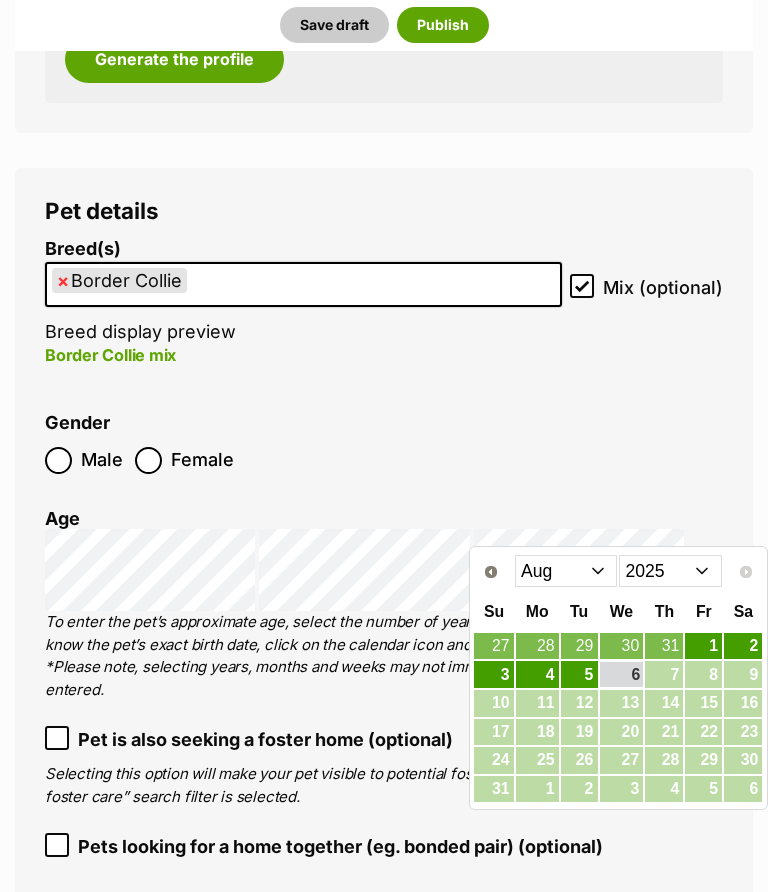 click on "2015 2016 2017 2018 2019 2020 2021 2022 2023 2024 2025" at bounding box center [670, 571] 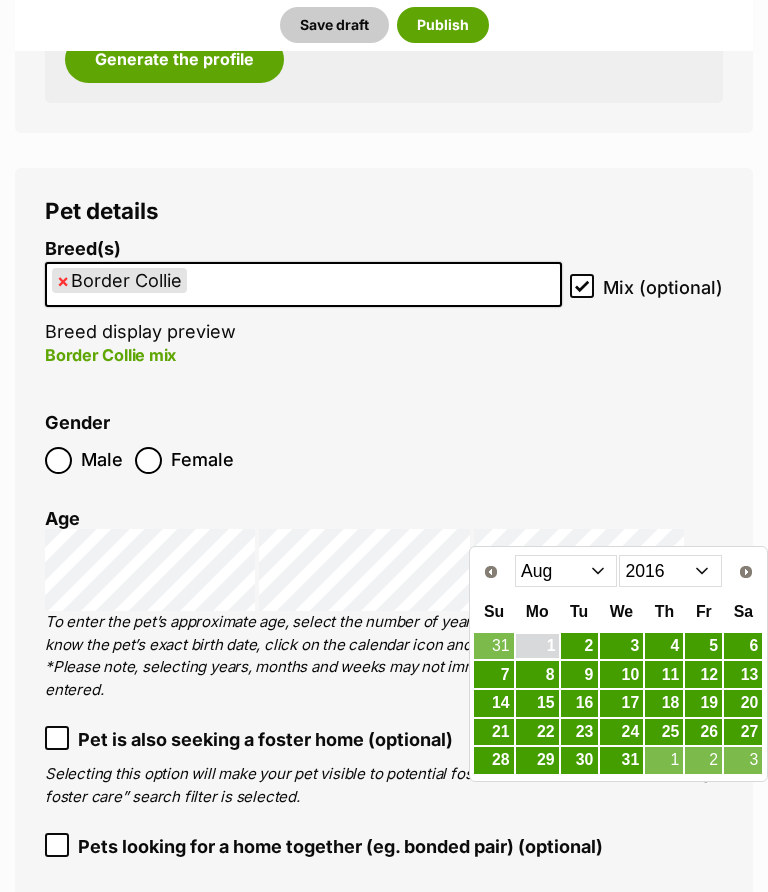 click on "1" at bounding box center [537, 646] 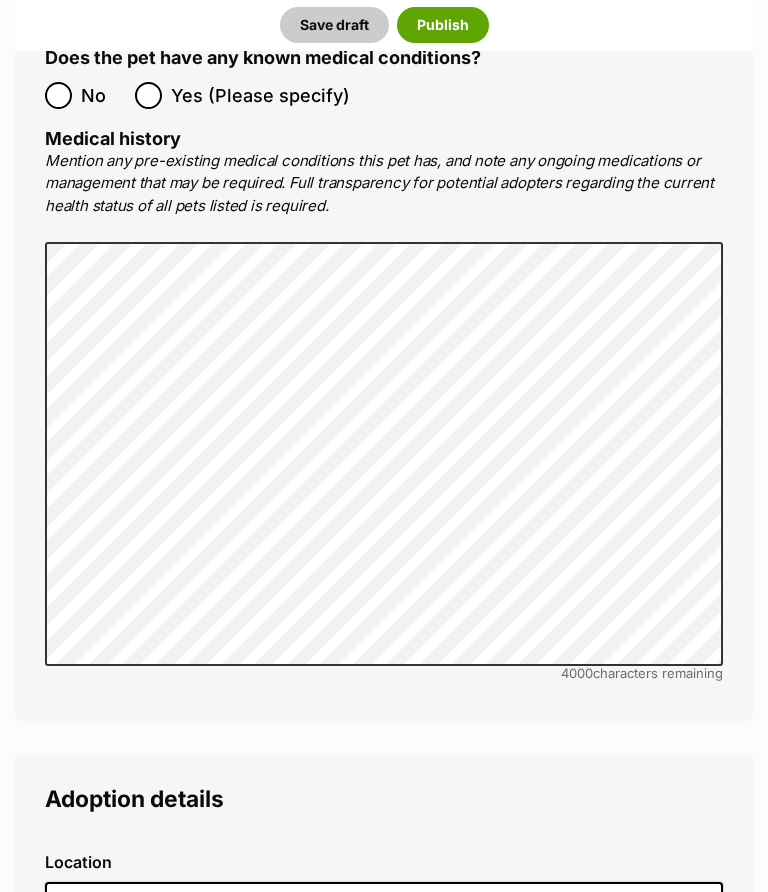 scroll, scrollTop: 3664, scrollLeft: 0, axis: vertical 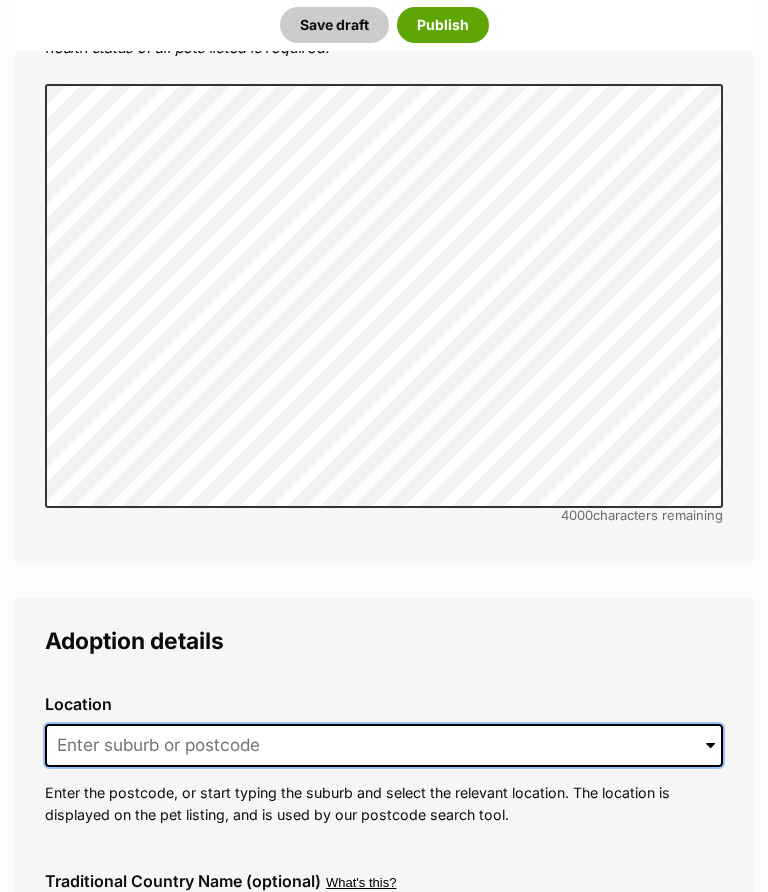 click at bounding box center [384, 747] 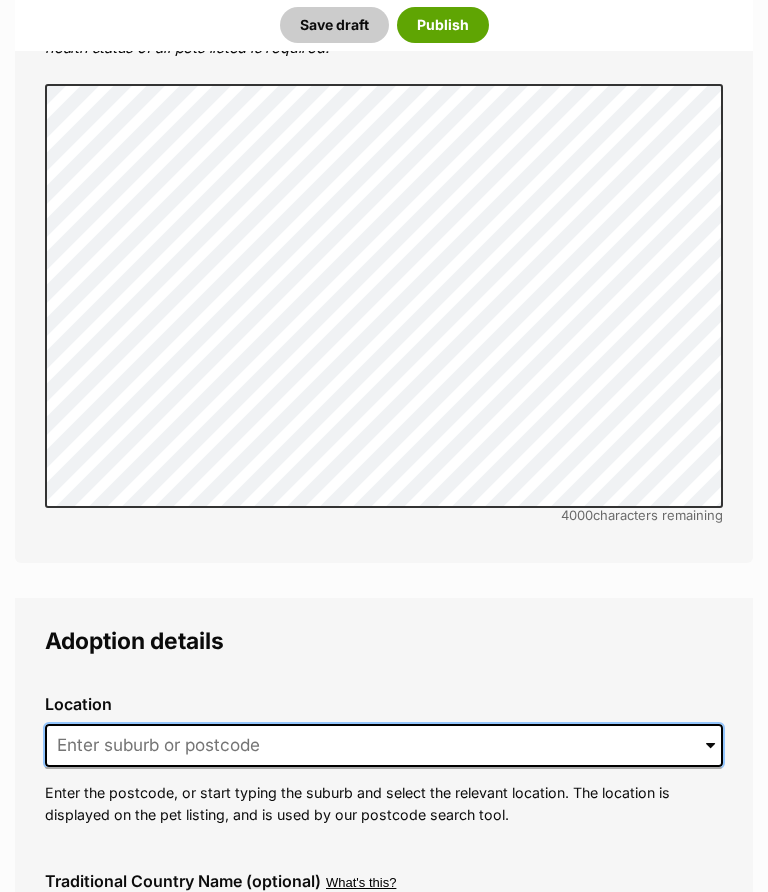 scroll, scrollTop: 3860, scrollLeft: 0, axis: vertical 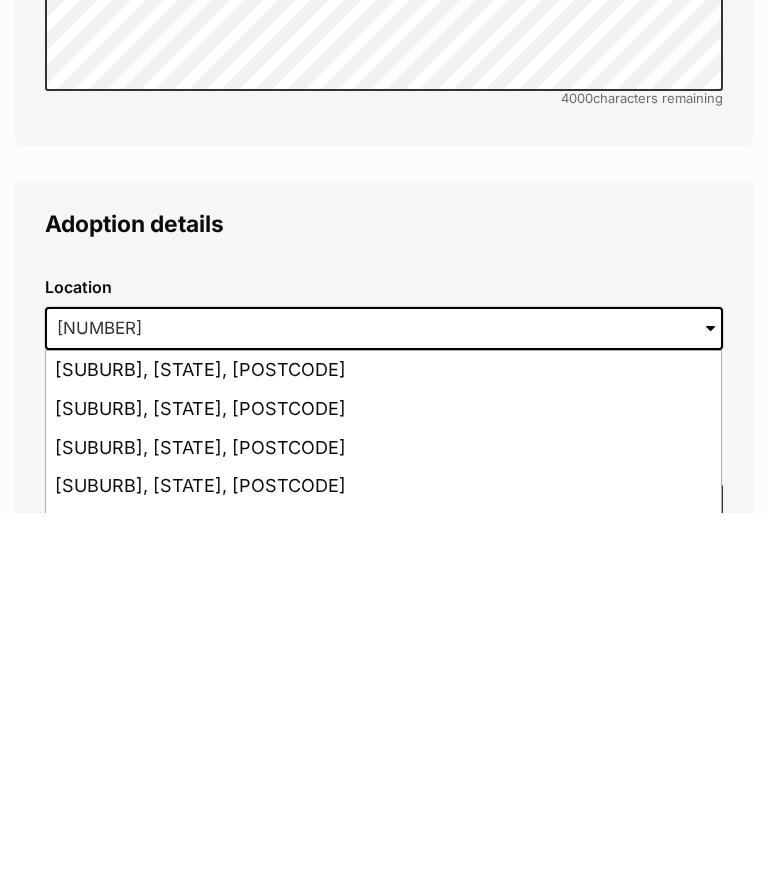 click on "Clifton, New South Wales, 2515" at bounding box center (383, 749) 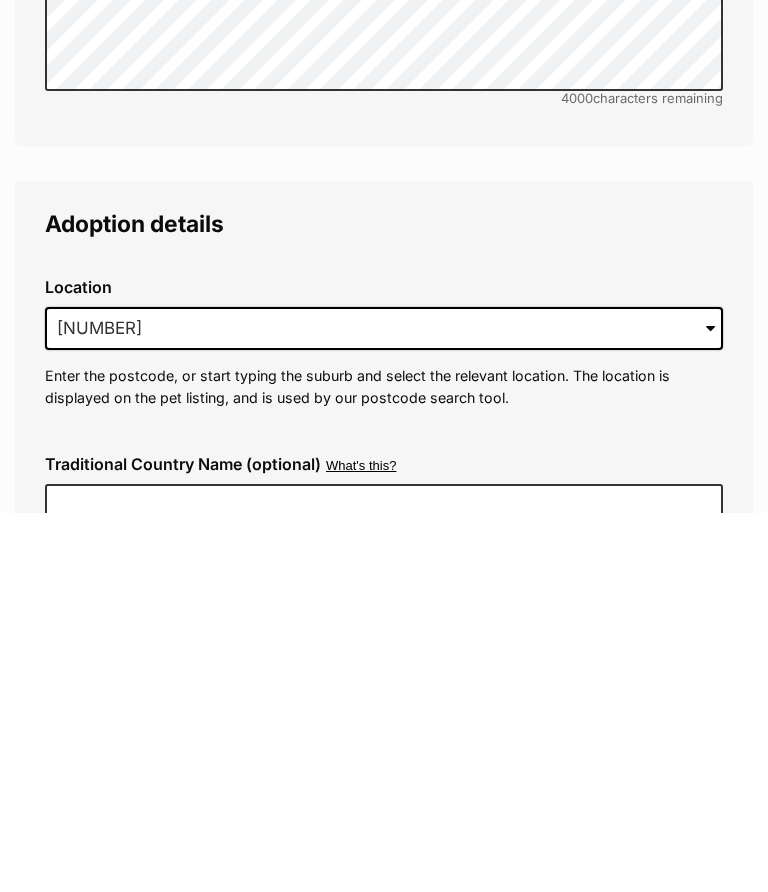 type on "Clifton, New South Wales, 2515" 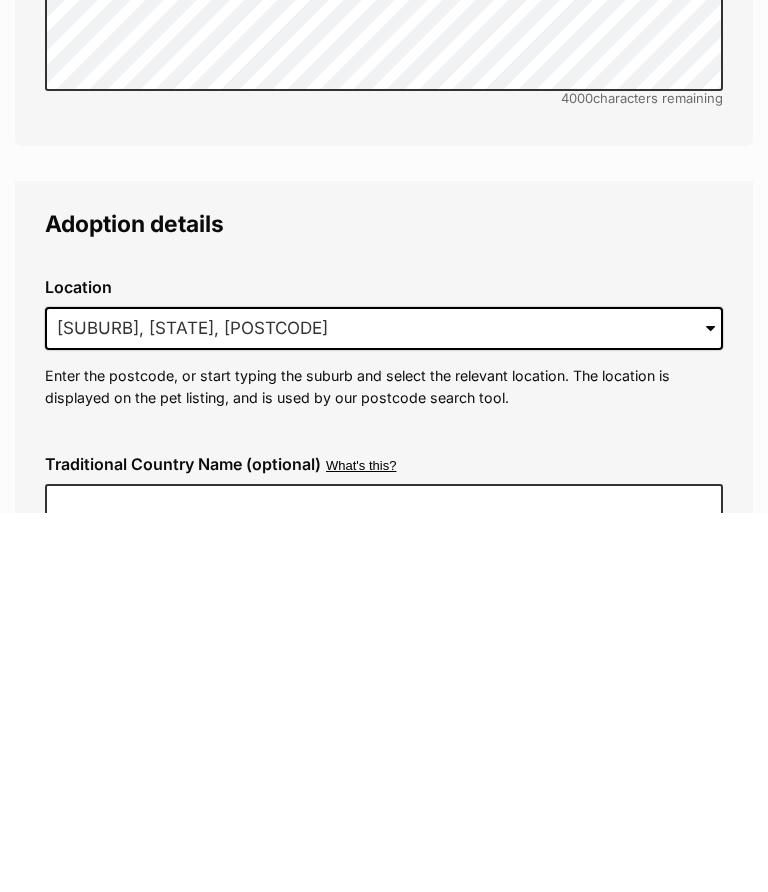 scroll, scrollTop: 4239, scrollLeft: 0, axis: vertical 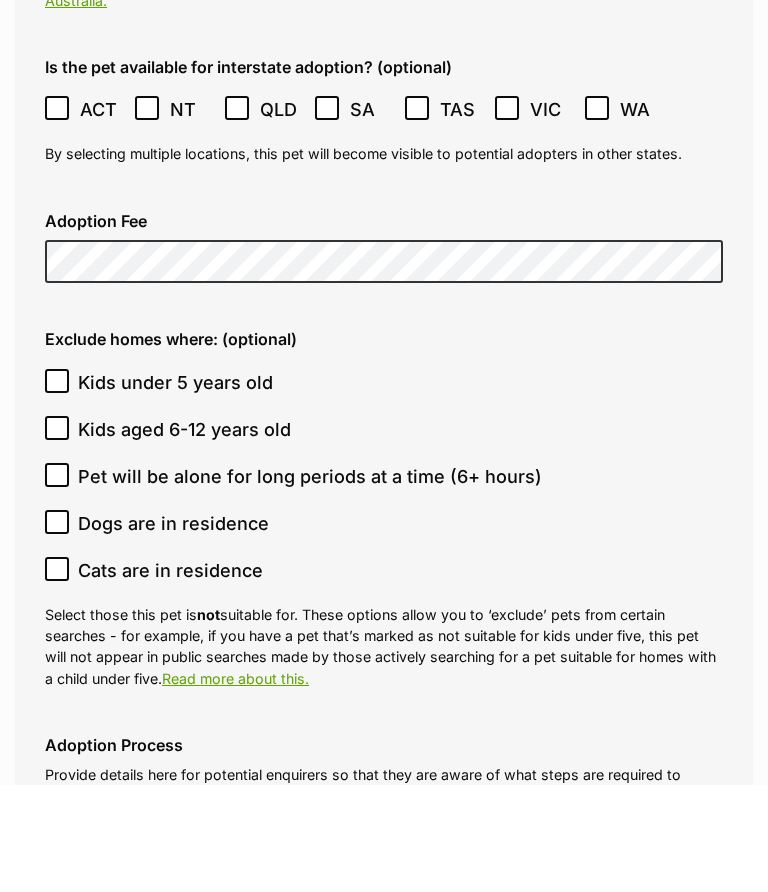 click on "Kids under 5 years old" at bounding box center (57, 489) 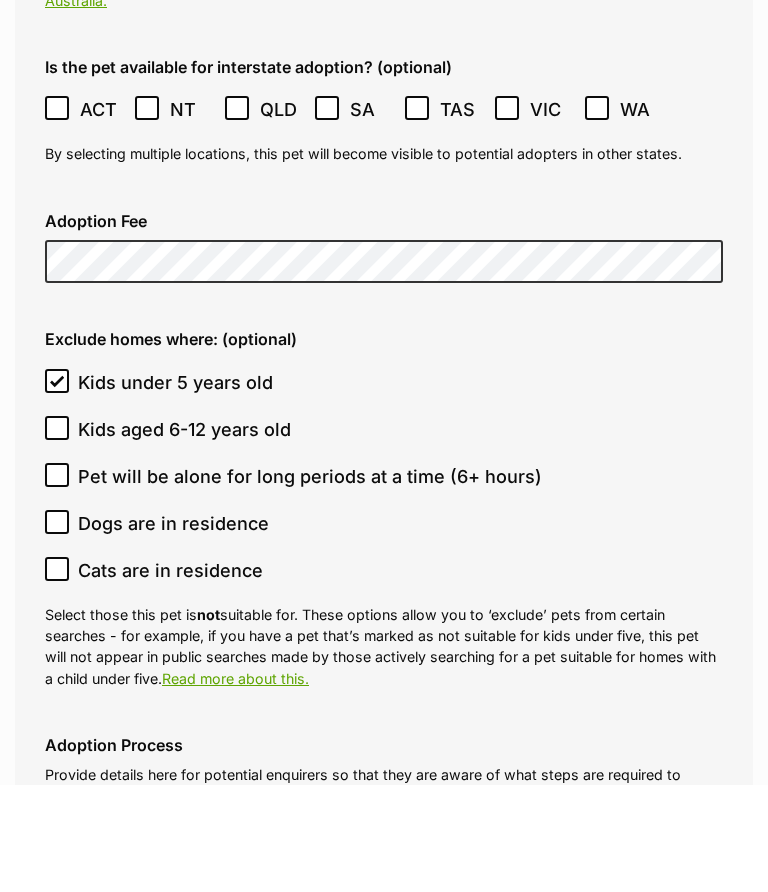 scroll, scrollTop: 4807, scrollLeft: 0, axis: vertical 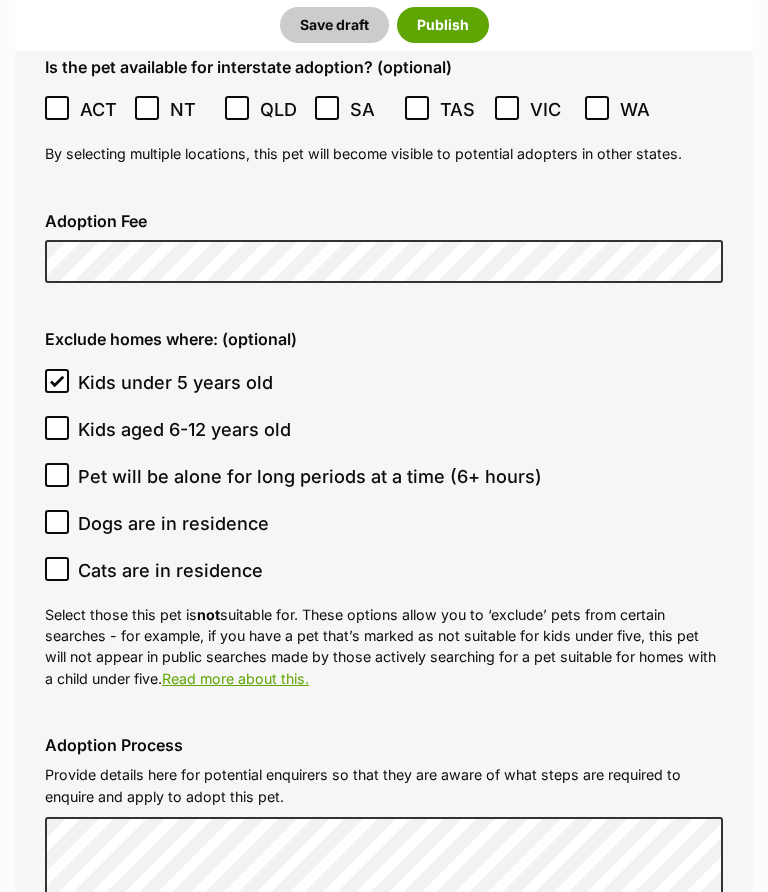 click on "Kids aged 6-12 years old" at bounding box center [57, 428] 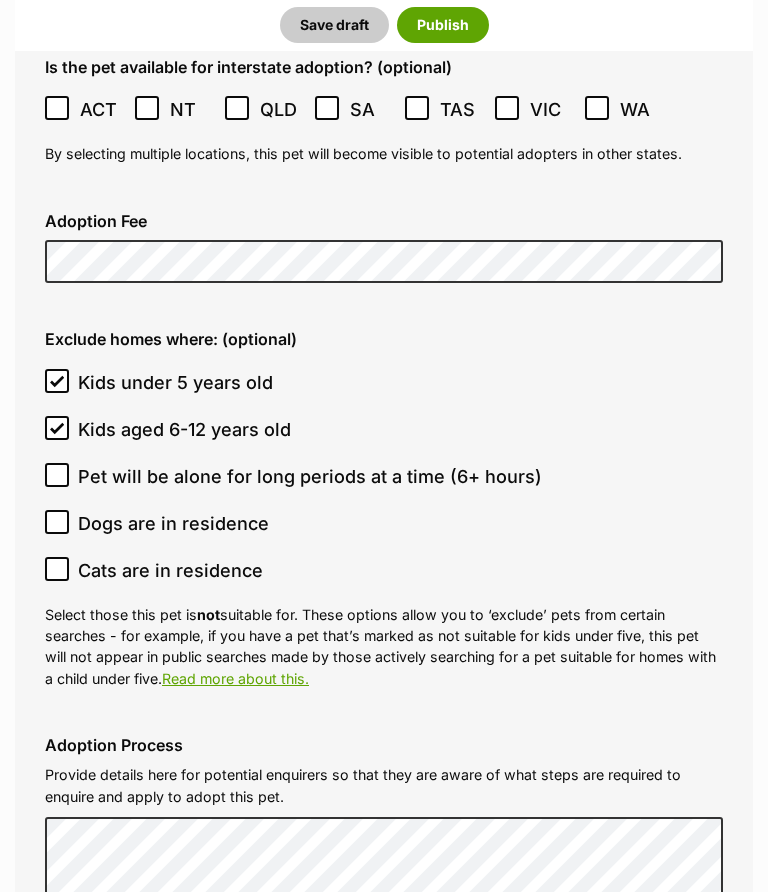 click on "Kids under 5 years old" at bounding box center (57, 381) 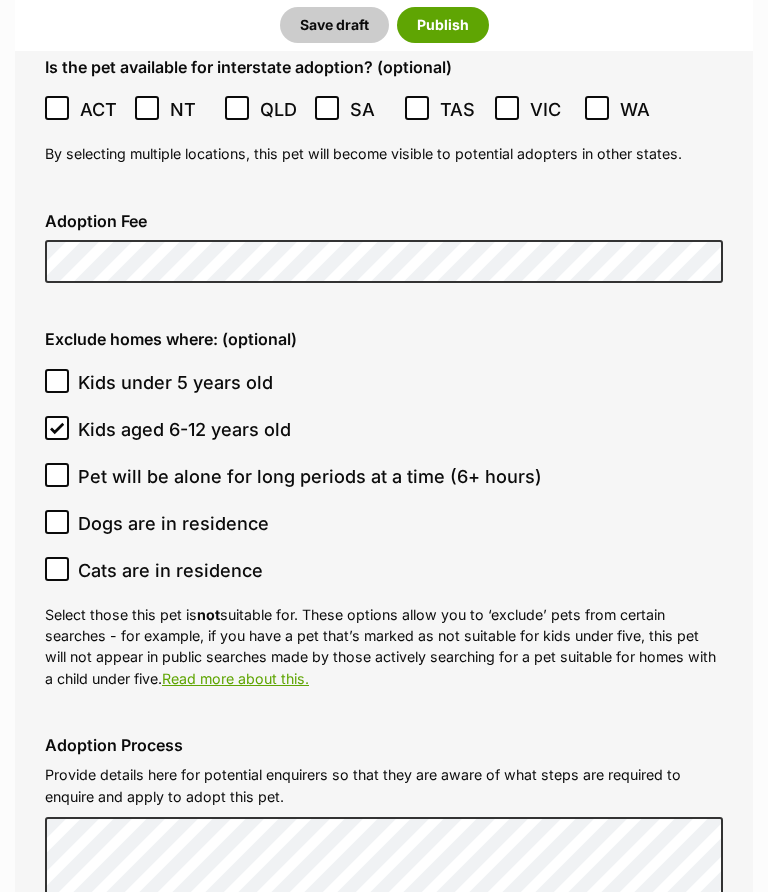 click on "Kids aged 6-12 years old" at bounding box center [57, 428] 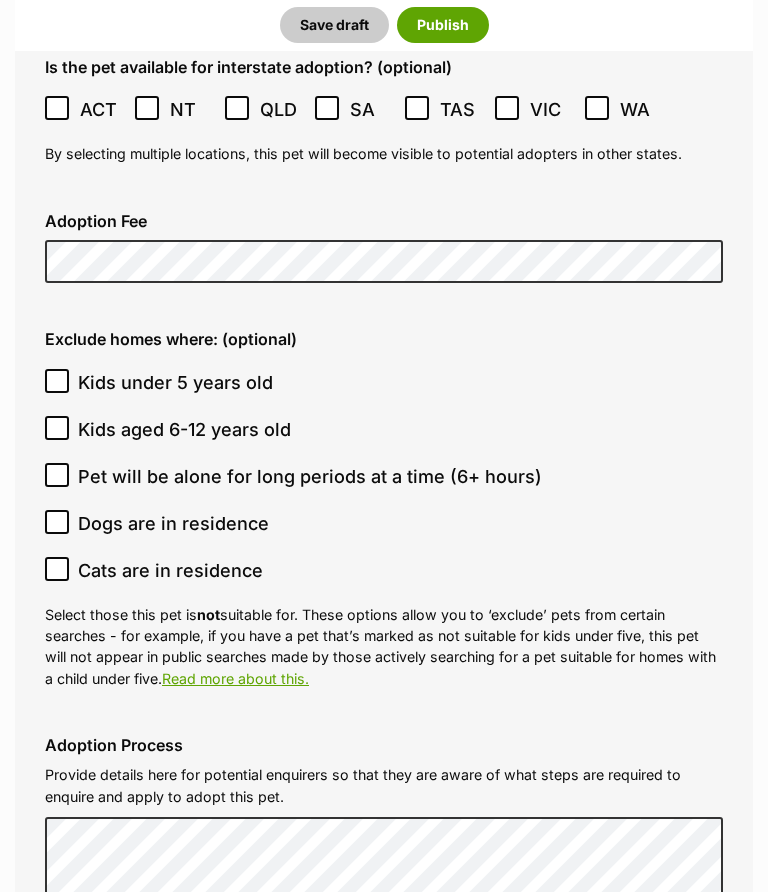 click on "Pet will be alone for long periods at a time (6+ hours)" at bounding box center (57, 475) 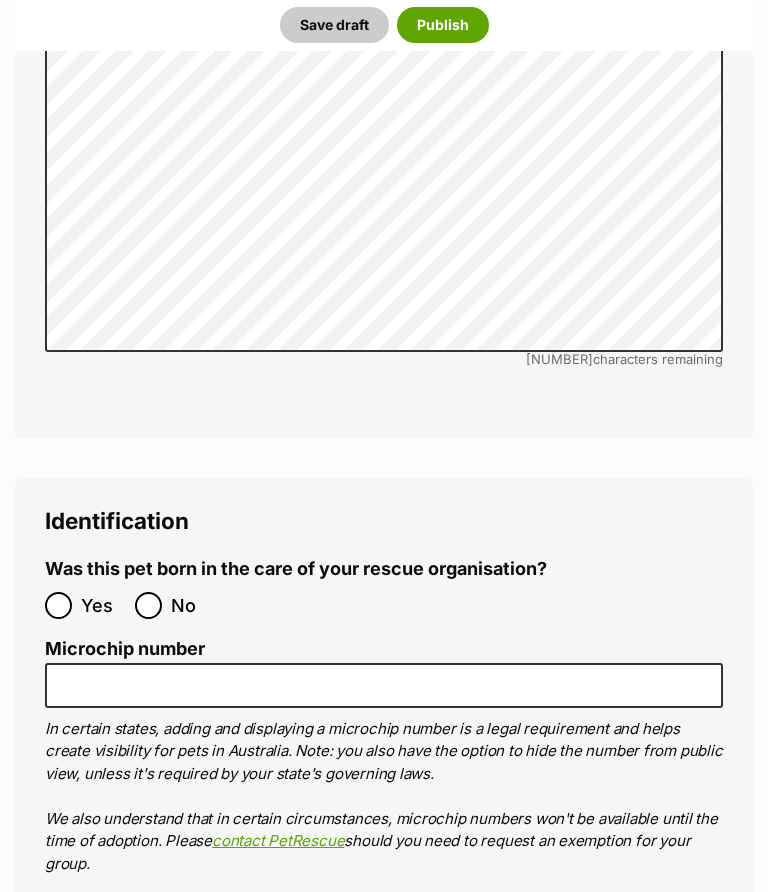 scroll, scrollTop: 5771, scrollLeft: 0, axis: vertical 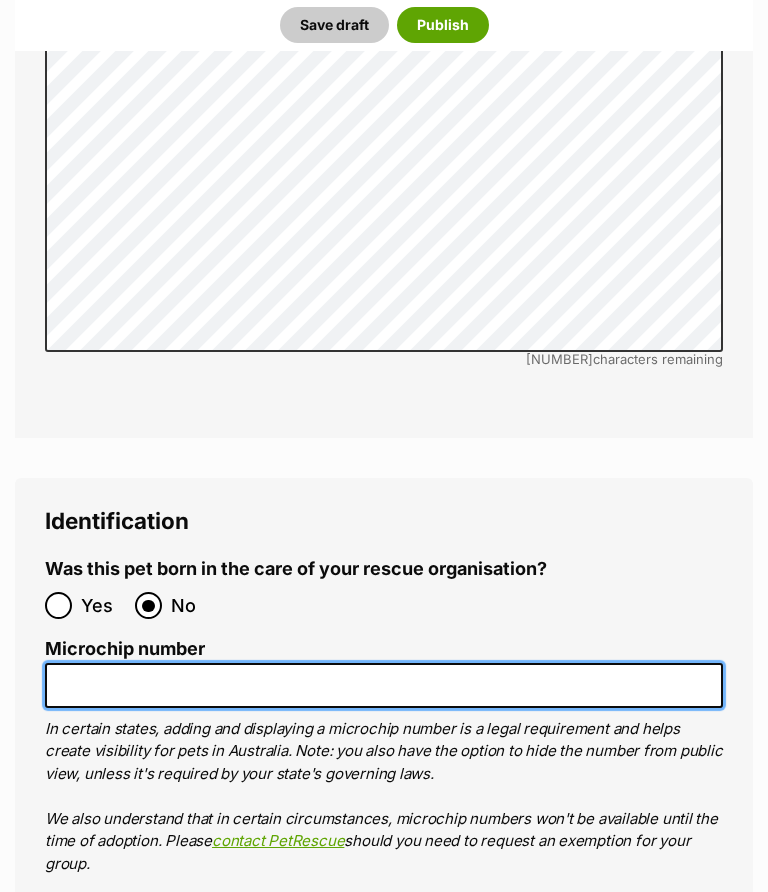 click on "Microchip number" at bounding box center [384, 685] 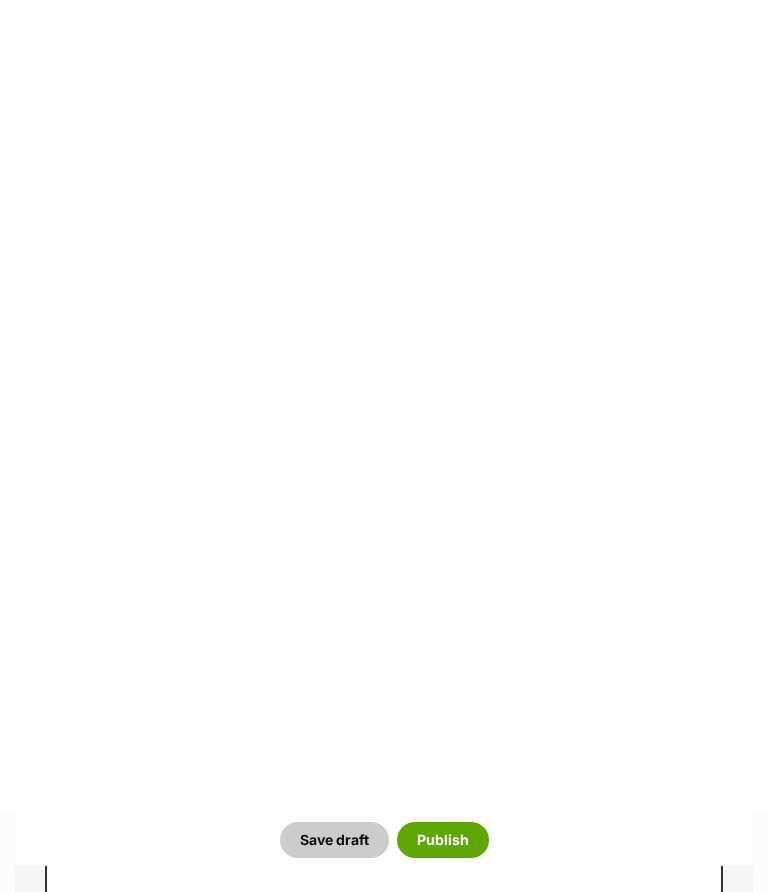 scroll, scrollTop: 6992, scrollLeft: 0, axis: vertical 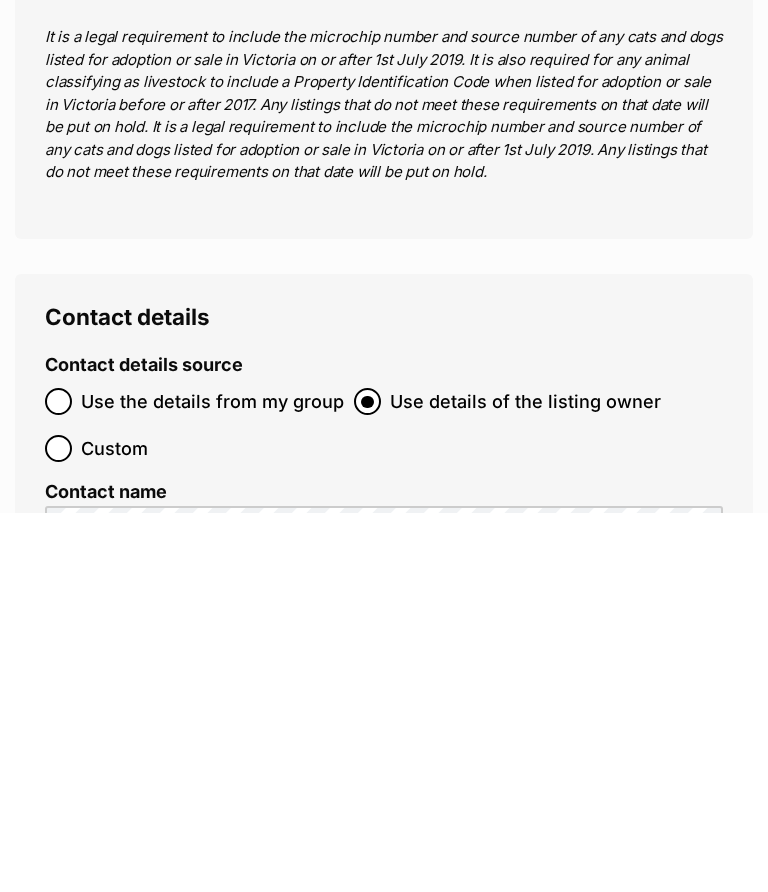 type on "900079000089429" 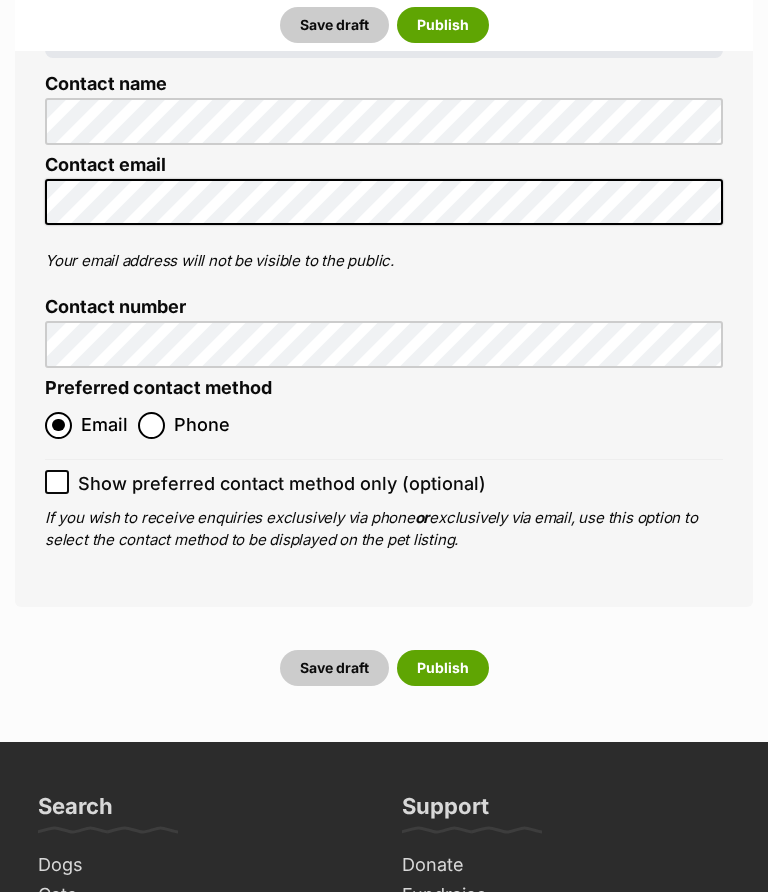scroll, scrollTop: 7910, scrollLeft: 0, axis: vertical 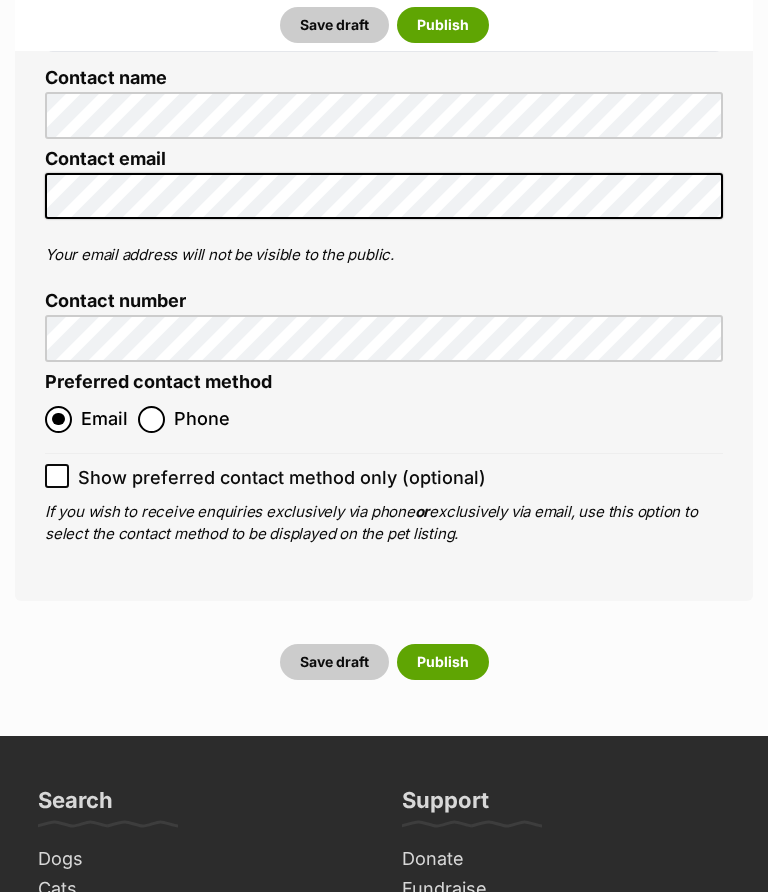 click on "Save draft" at bounding box center (334, 663) 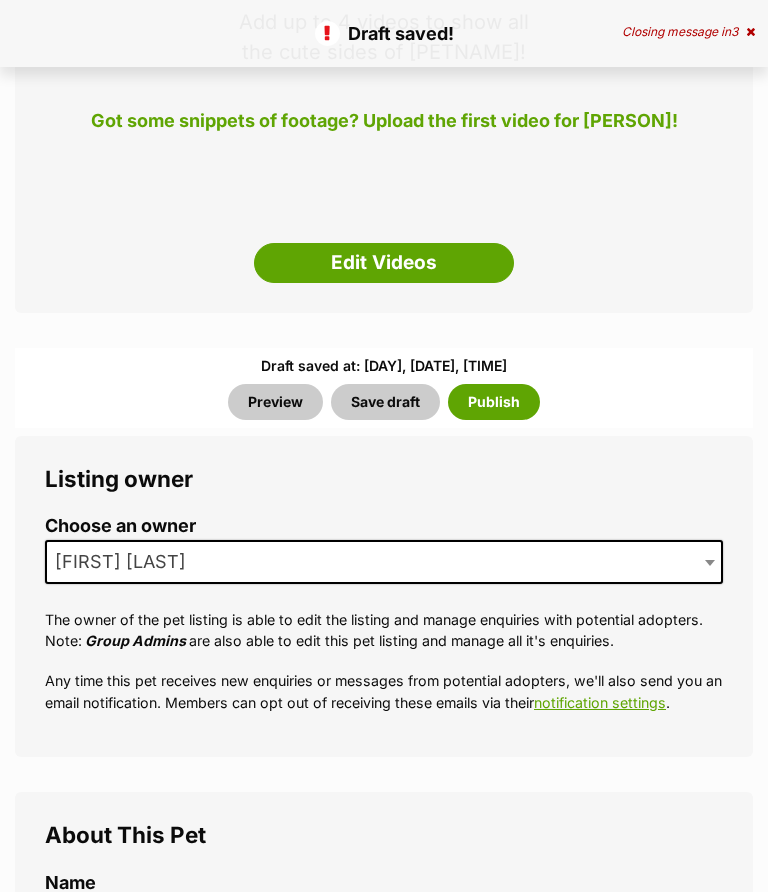 scroll, scrollTop: 951, scrollLeft: 0, axis: vertical 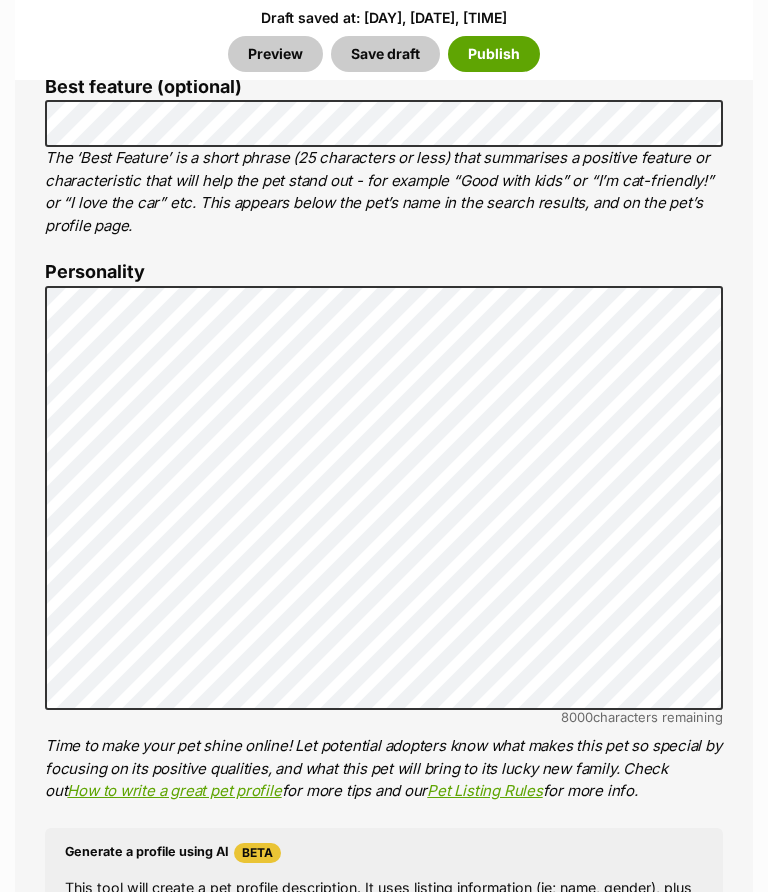 click on "Save draft" at bounding box center [385, 53] 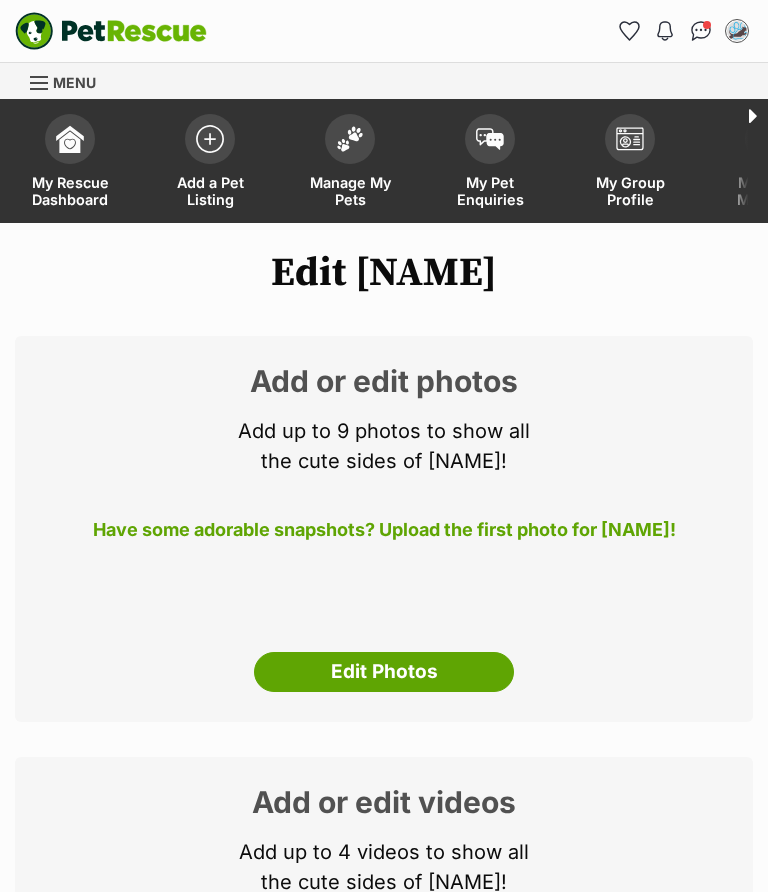 scroll, scrollTop: 0, scrollLeft: 0, axis: both 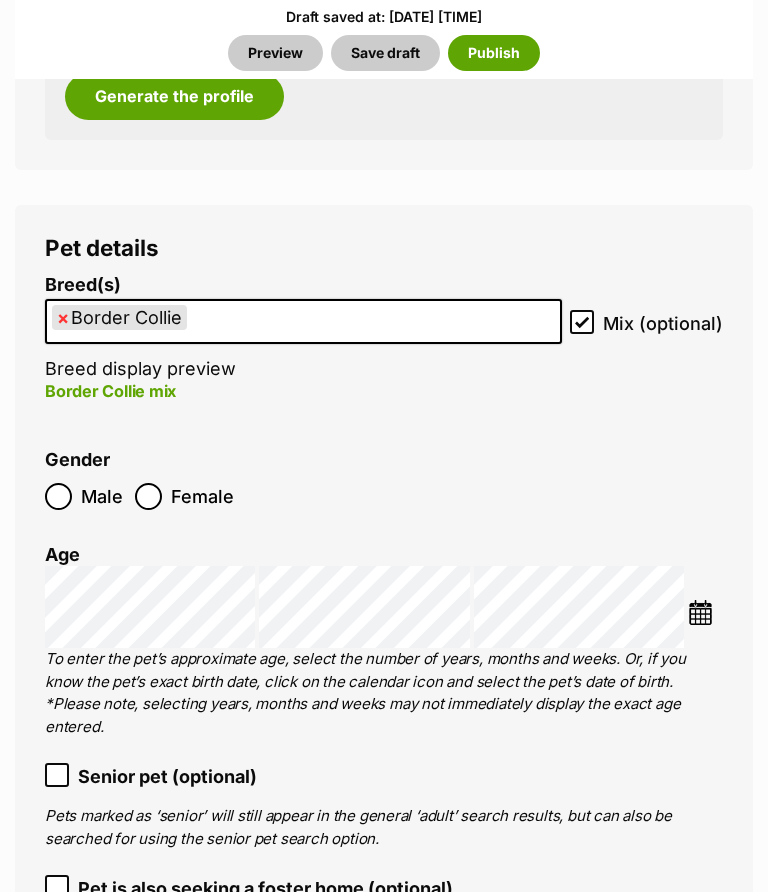 click at bounding box center (700, 613) 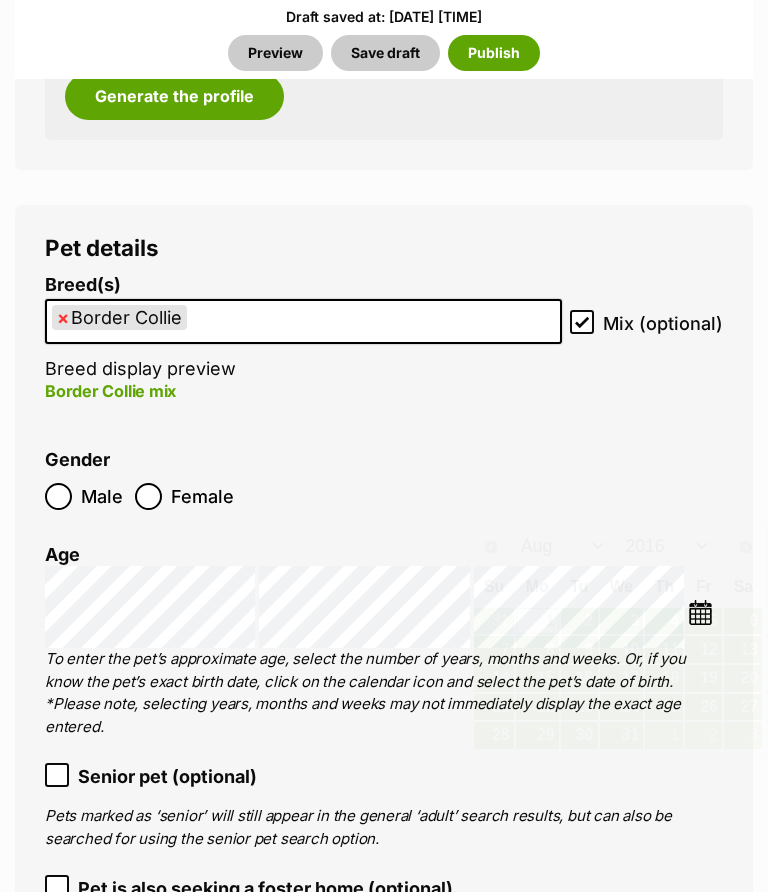 scroll, scrollTop: 3182, scrollLeft: 0, axis: vertical 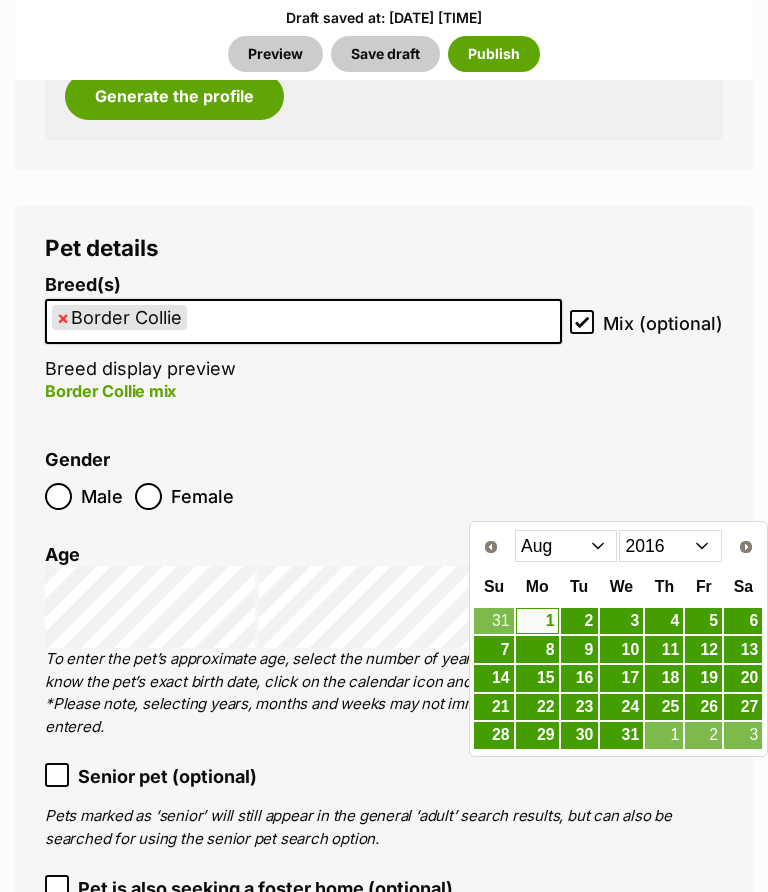 click on "2006 2007 2008 2009 2010 2011 2012 2013 2014 2015 2016 2017 2018 2019 2020 2021 2022 2023 2024 2025" at bounding box center (670, 546) 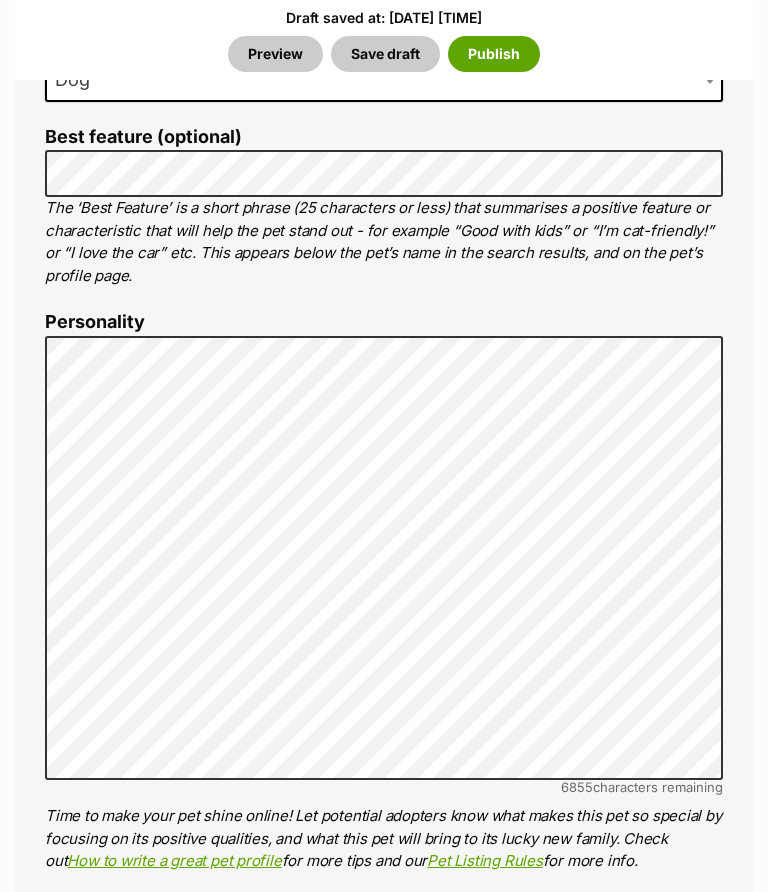 scroll, scrollTop: 1848, scrollLeft: 0, axis: vertical 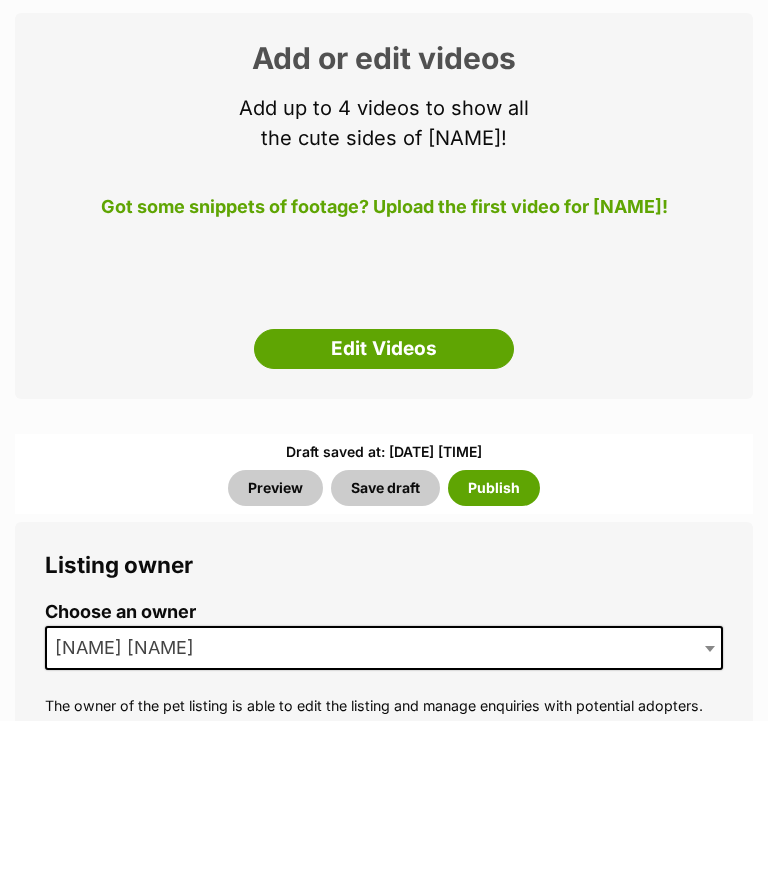click on "Save draft" at bounding box center (385, 660) 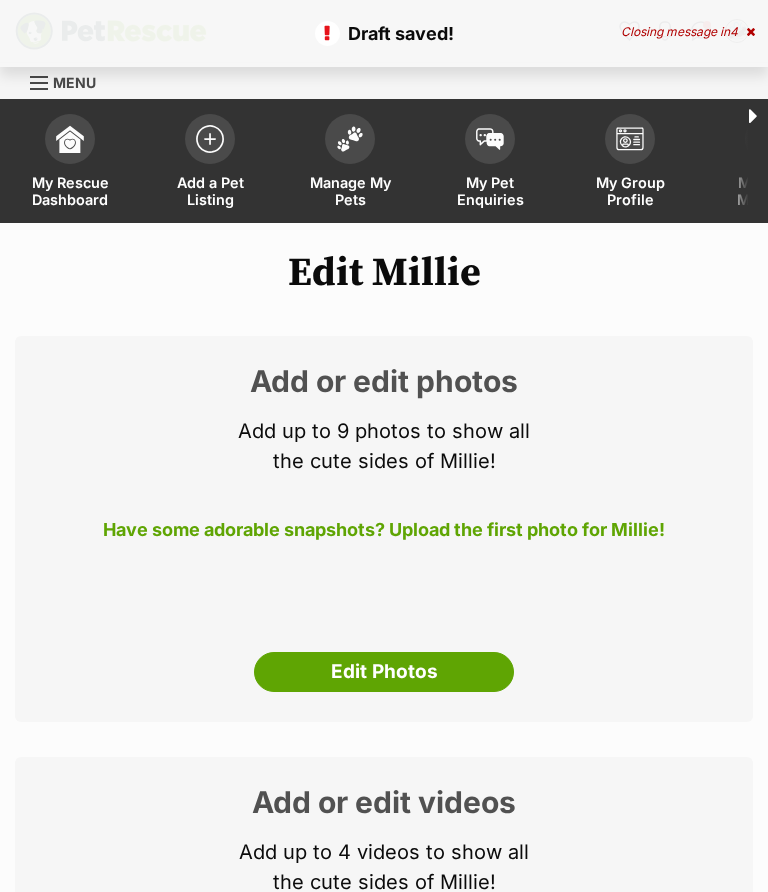 scroll, scrollTop: 0, scrollLeft: 0, axis: both 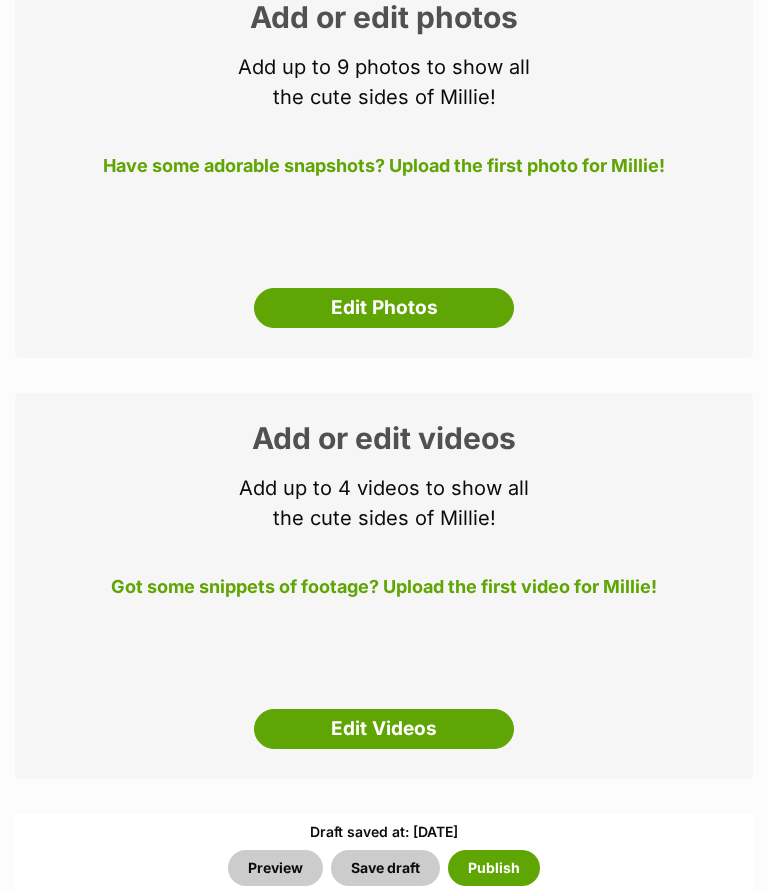 click on "Edit Photos" at bounding box center (384, 308) 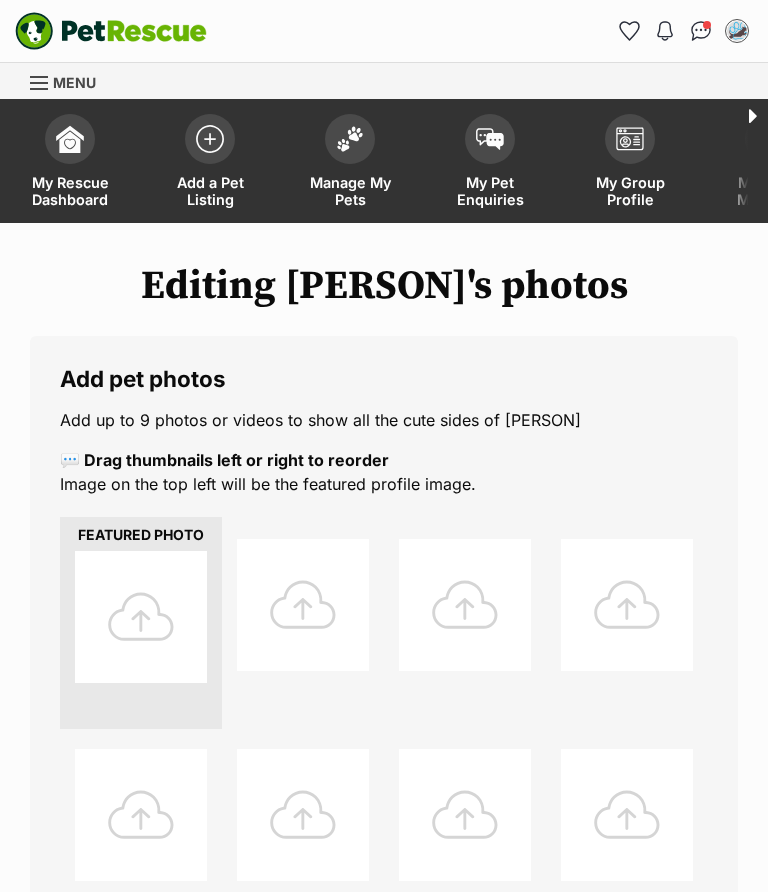 scroll, scrollTop: 0, scrollLeft: 0, axis: both 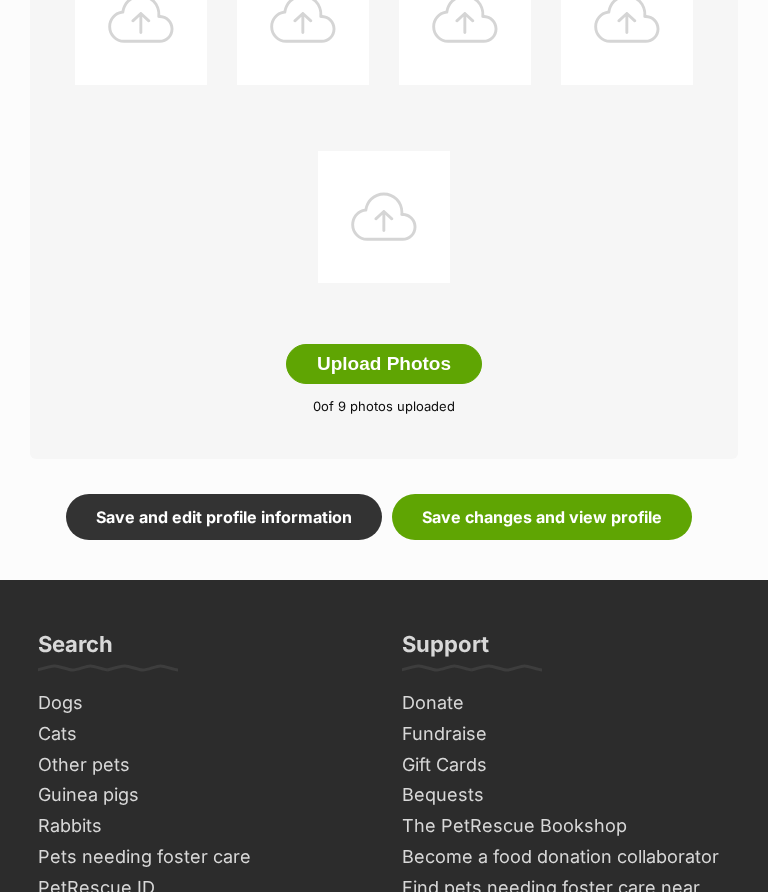 click on "Upload Photos" at bounding box center [384, 364] 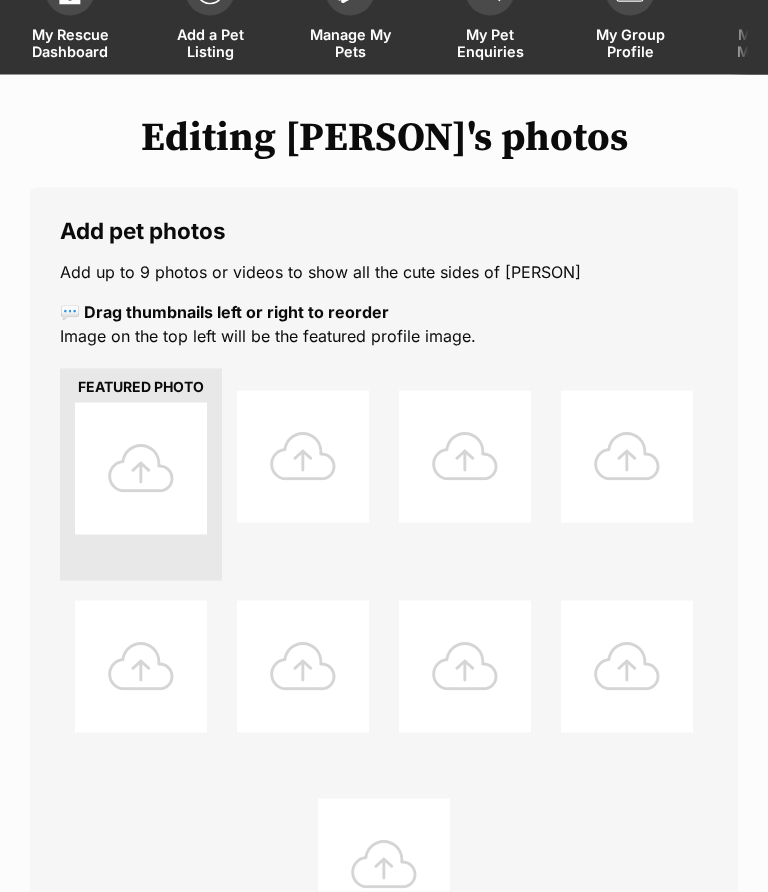 scroll, scrollTop: 149, scrollLeft: 0, axis: vertical 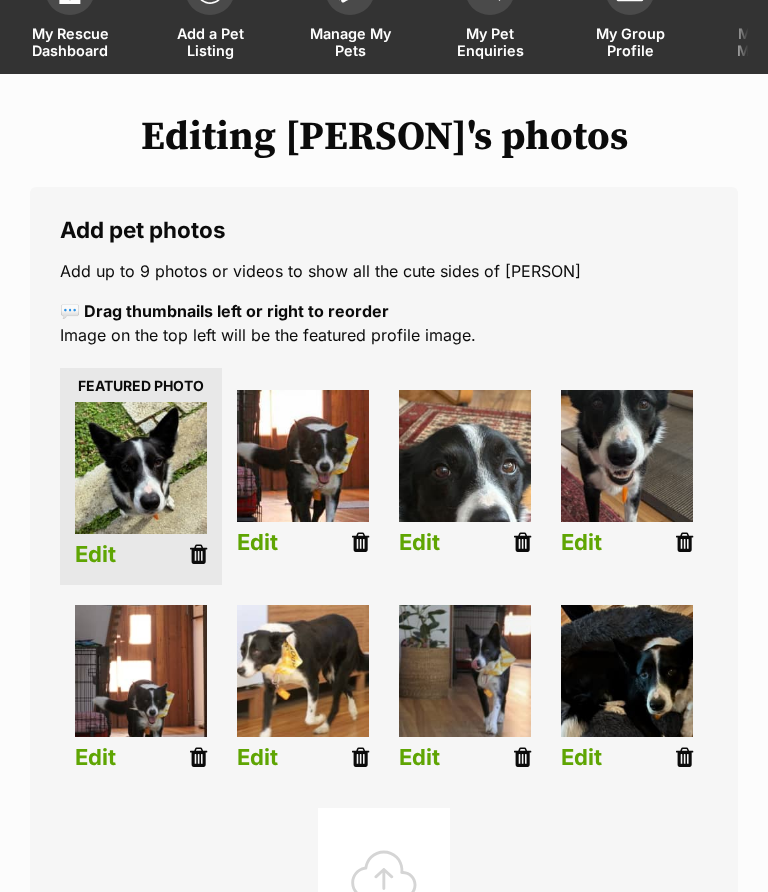 click at bounding box center (303, 456) 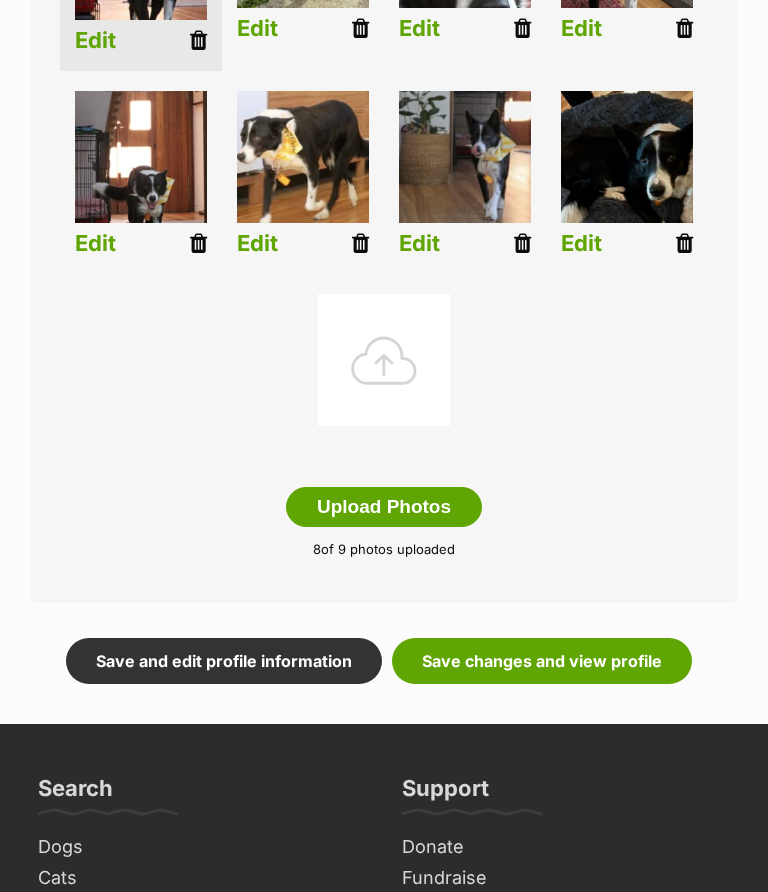 scroll, scrollTop: 651, scrollLeft: 0, axis: vertical 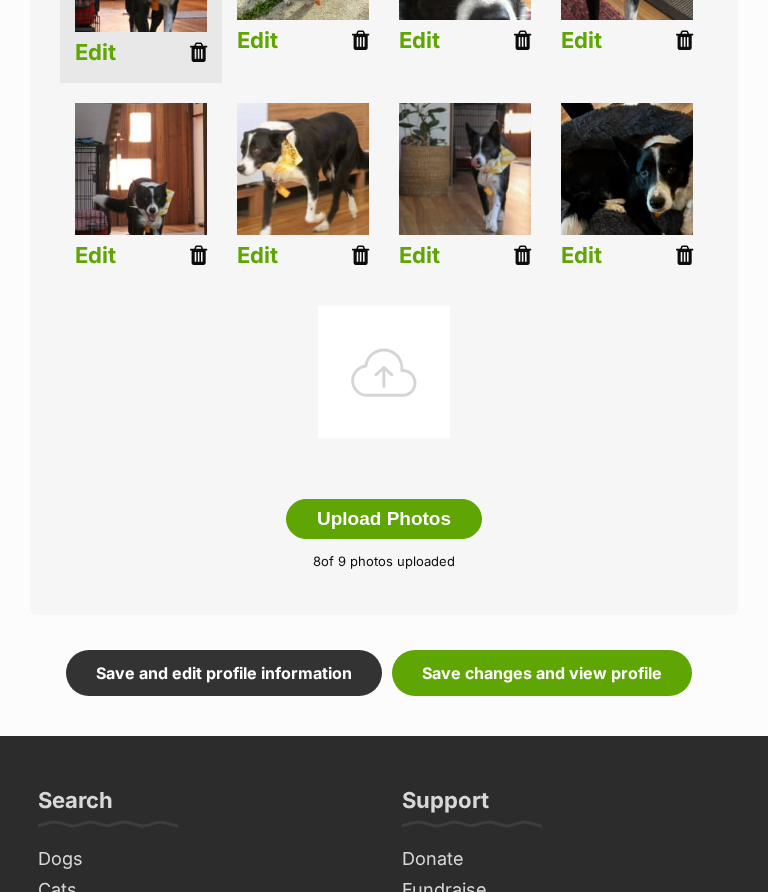click on "Save changes and view profile" at bounding box center [542, 673] 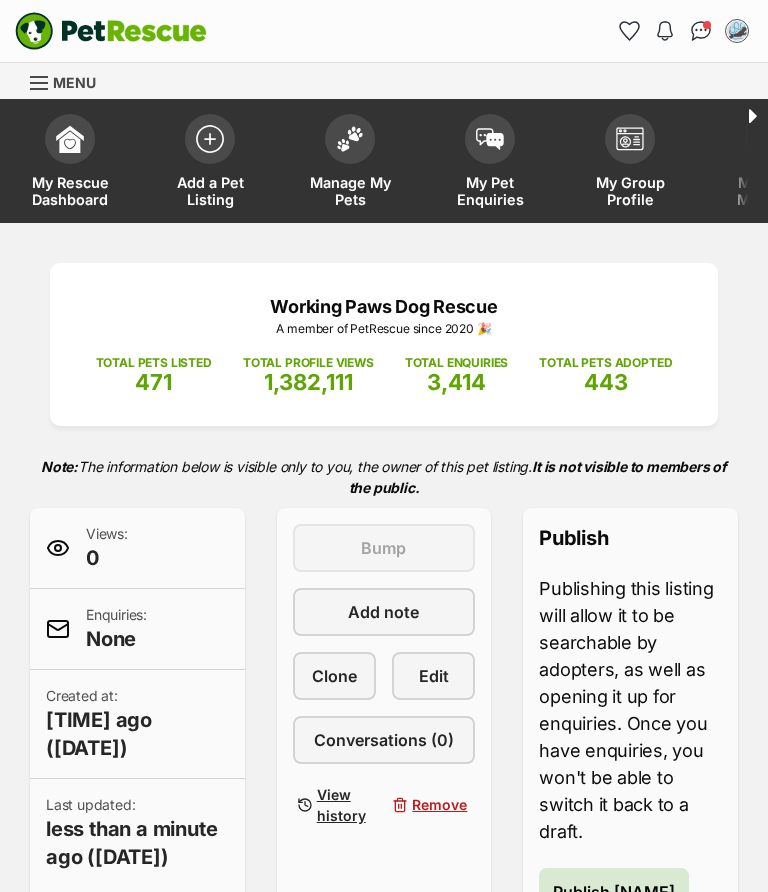 scroll, scrollTop: 0, scrollLeft: 0, axis: both 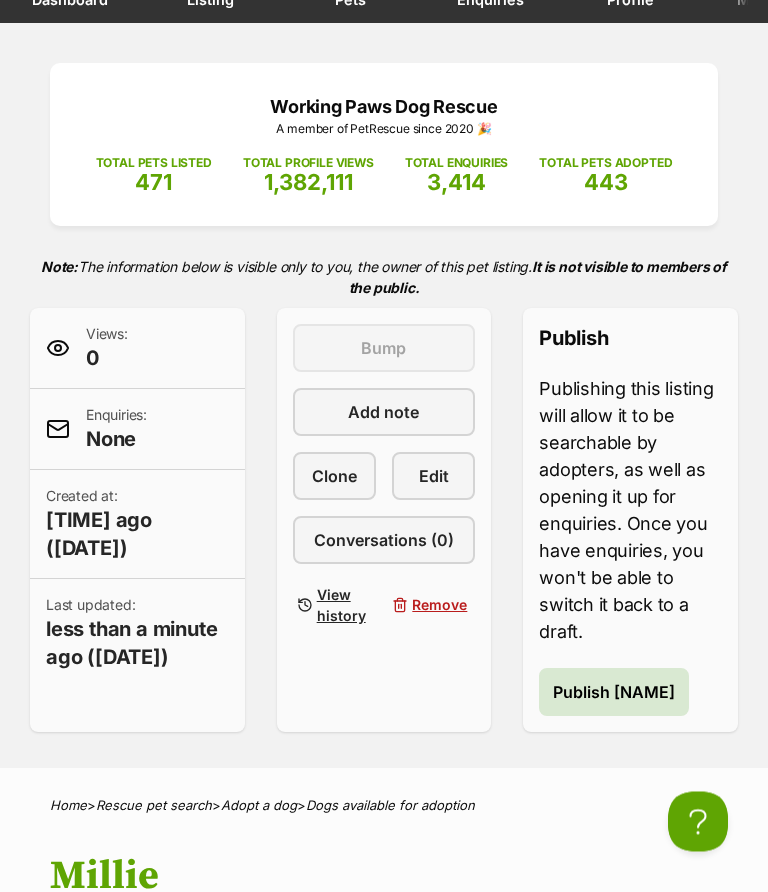 click on "Publish [NAME]" at bounding box center (614, 693) 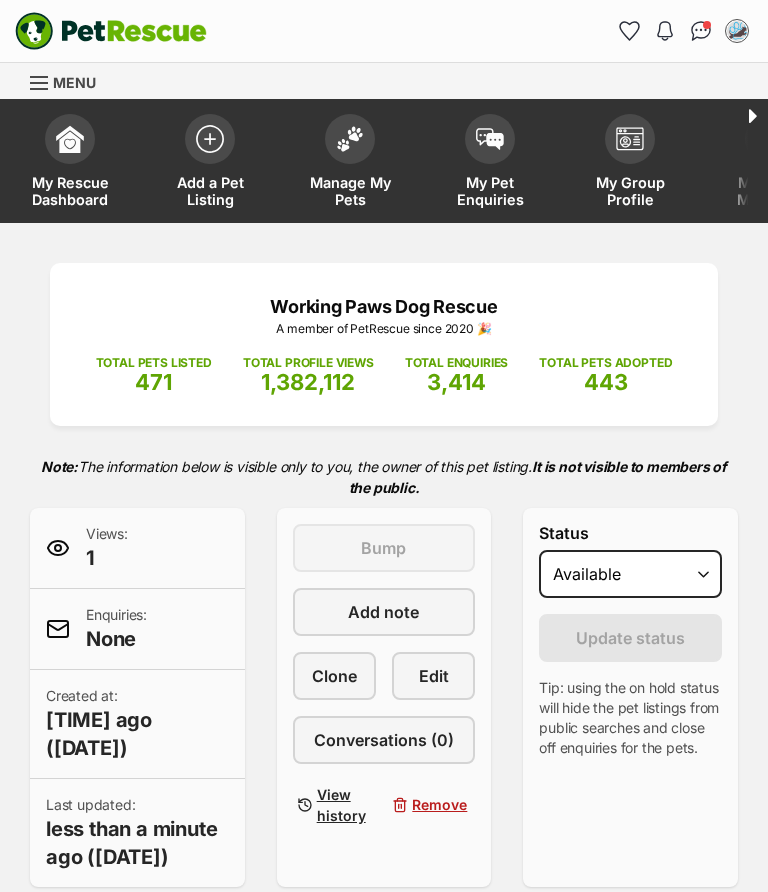 scroll, scrollTop: 0, scrollLeft: 0, axis: both 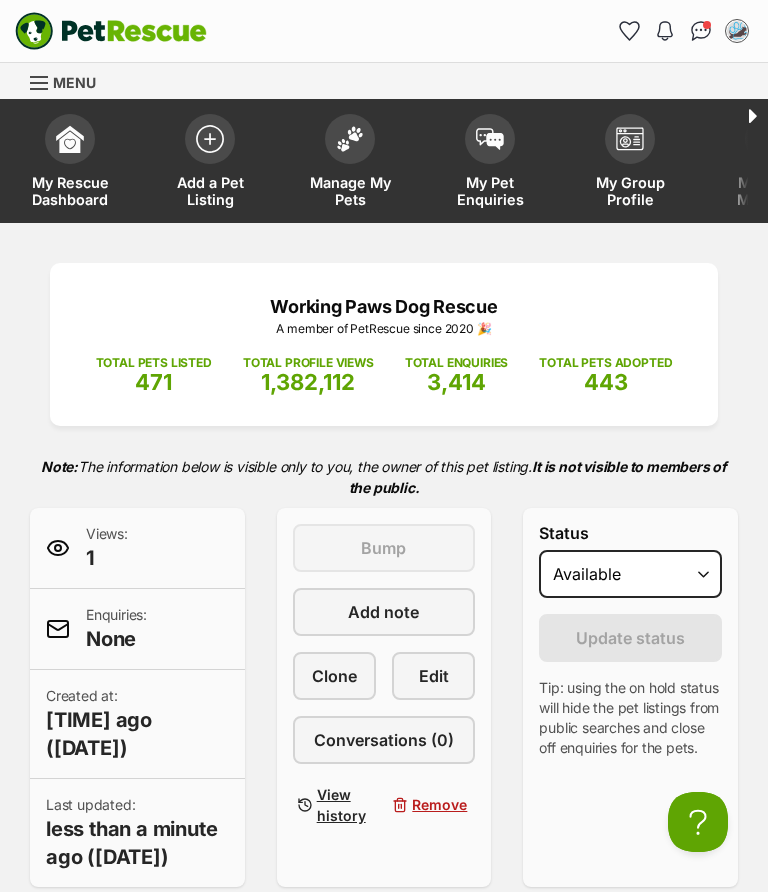 click on "Views:
1
Enquiries:
None
Created at:
19 minutes ago (06 Aug 2025)
Last updated:
less than a minute ago (06 Aug 2025)
This listing can be bumped in 7 days
Bump
Add note
Clone
Edit
Conversations (0)
View history
Remove
Status
Draft
Available
On hold
Adopted
Reason
Please select a reason
Medical reasons
Reviewing applications
Adoption pending
Other
Update status
Tip: using the on hold status will hide the pet listings from public searches and close off enquiries for the pets.
If you select "Reviewing applications" or "Adoption pending", this will be reflected on the pet listings. All other options will simply appear to the public as "On hold"." at bounding box center (384, 697) 